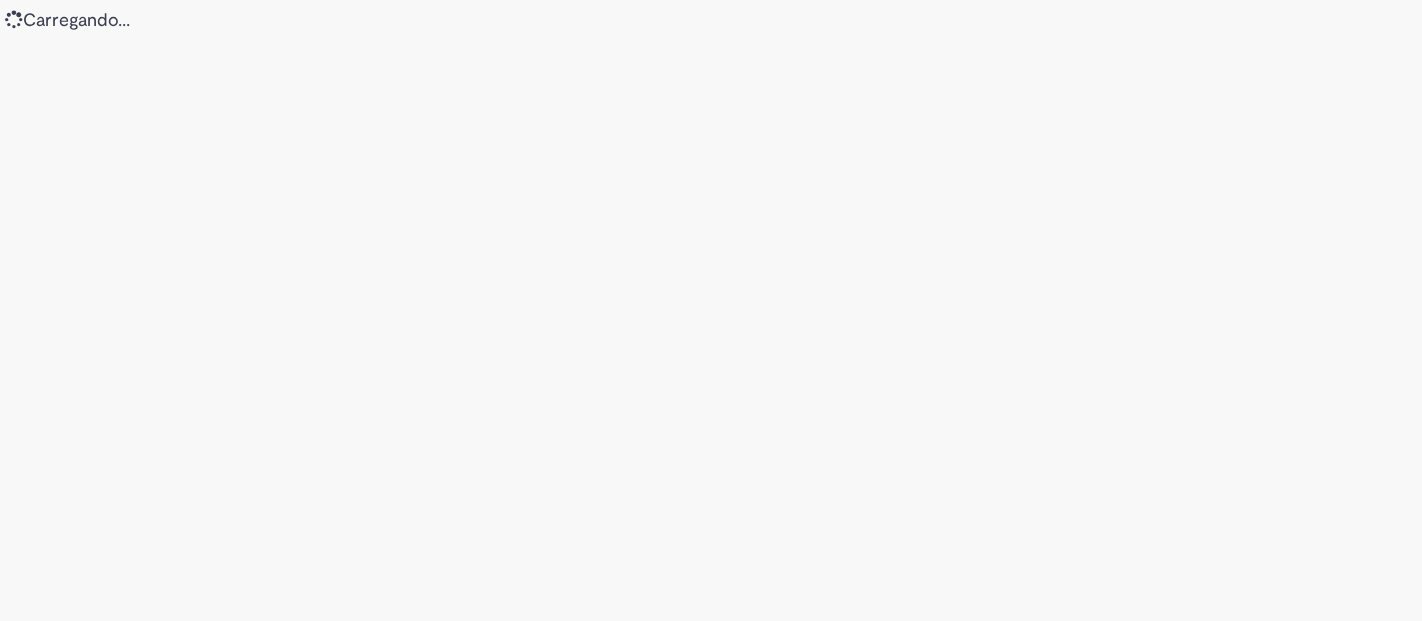scroll, scrollTop: 0, scrollLeft: 0, axis: both 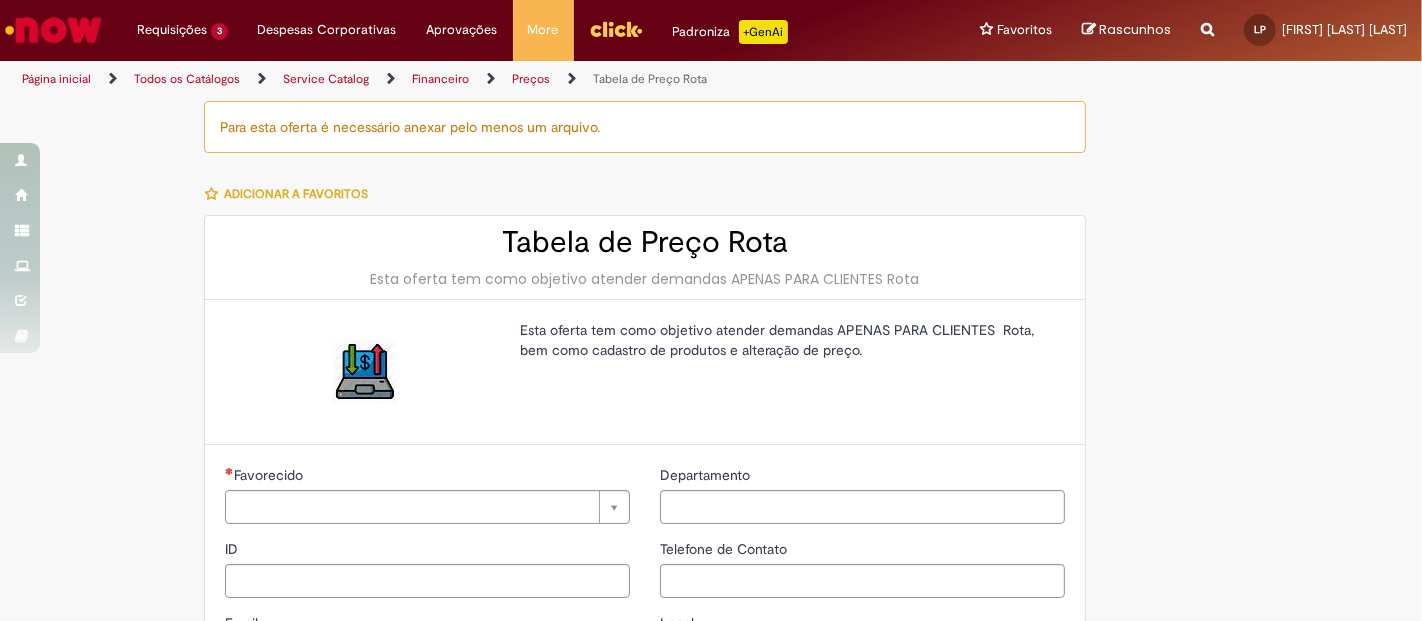 type on "********" 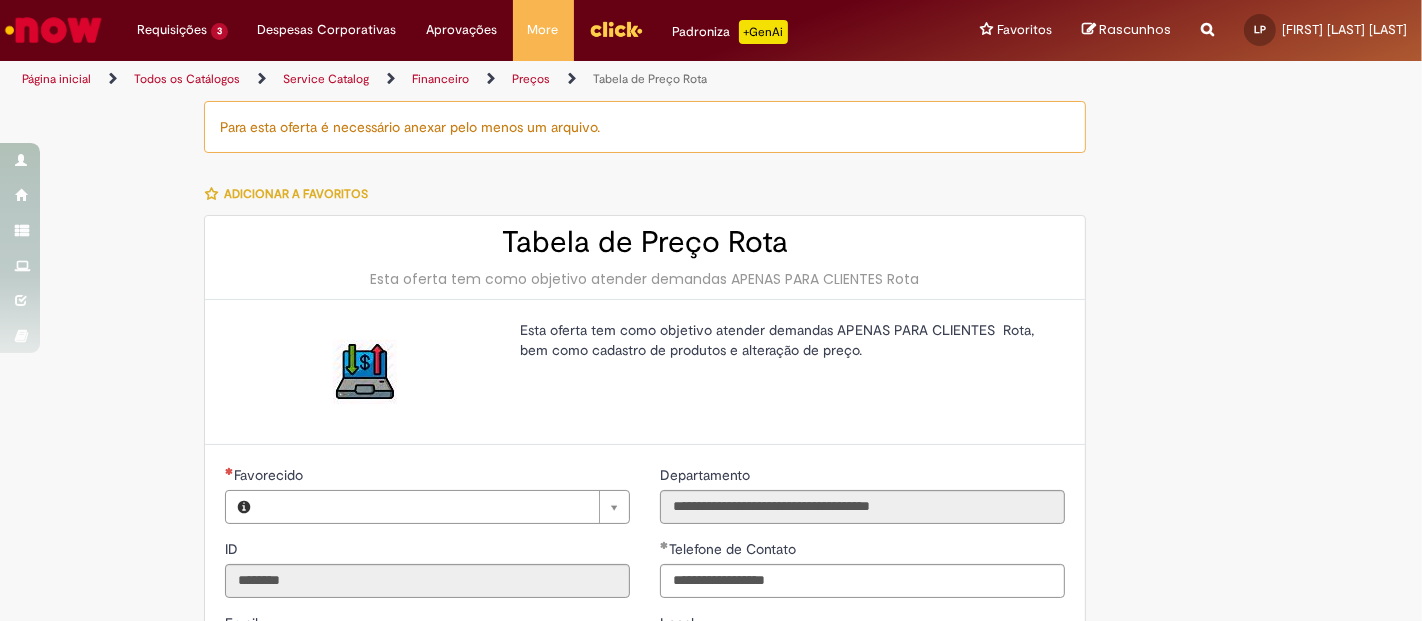type on "**********" 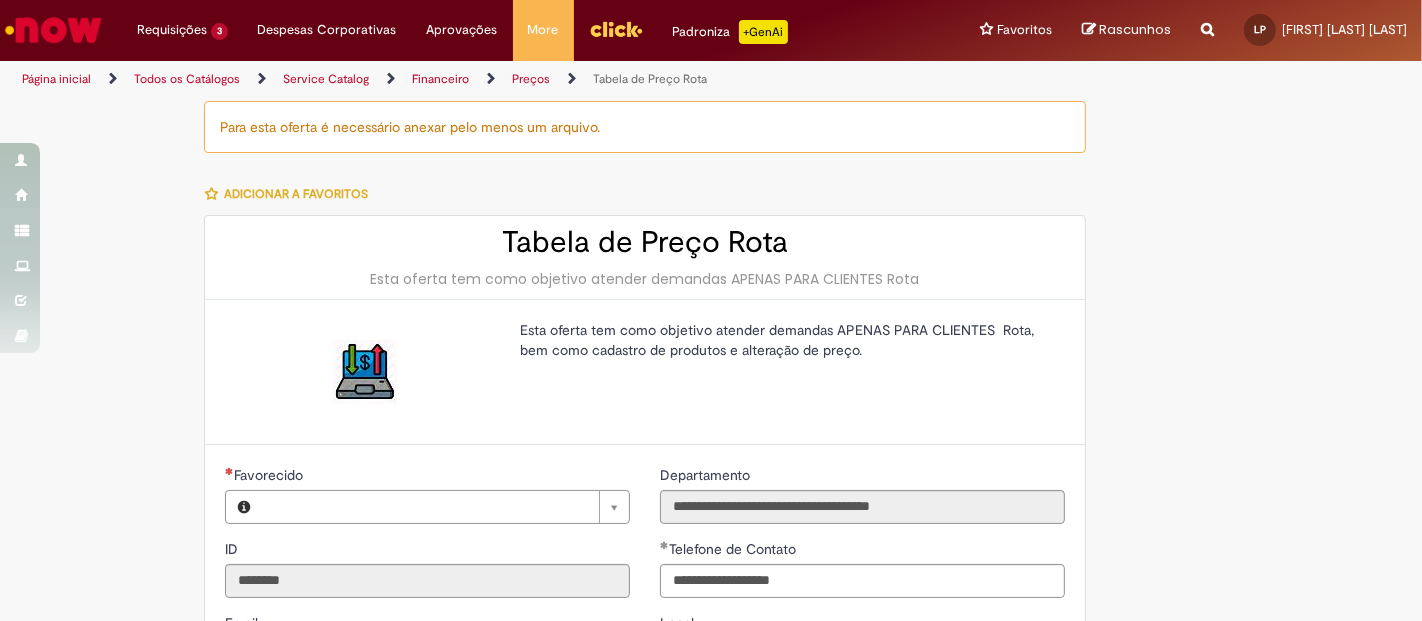 type on "**********" 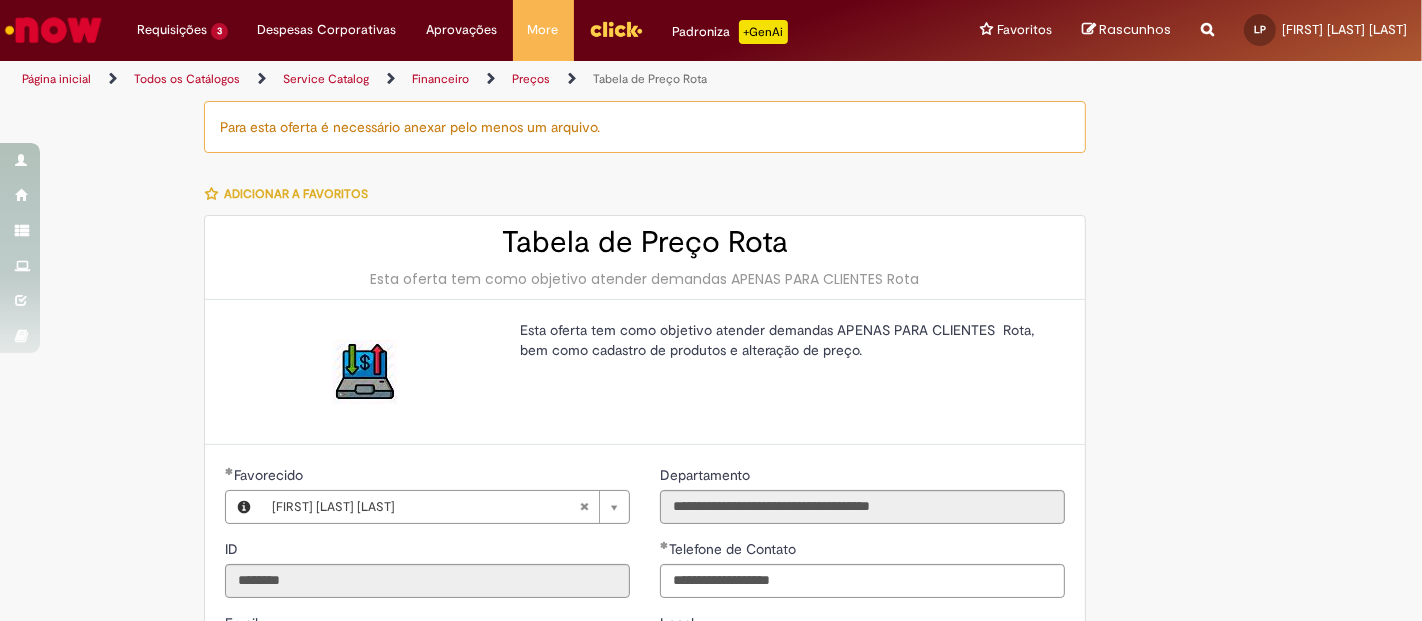 click at bounding box center (1198, 168) 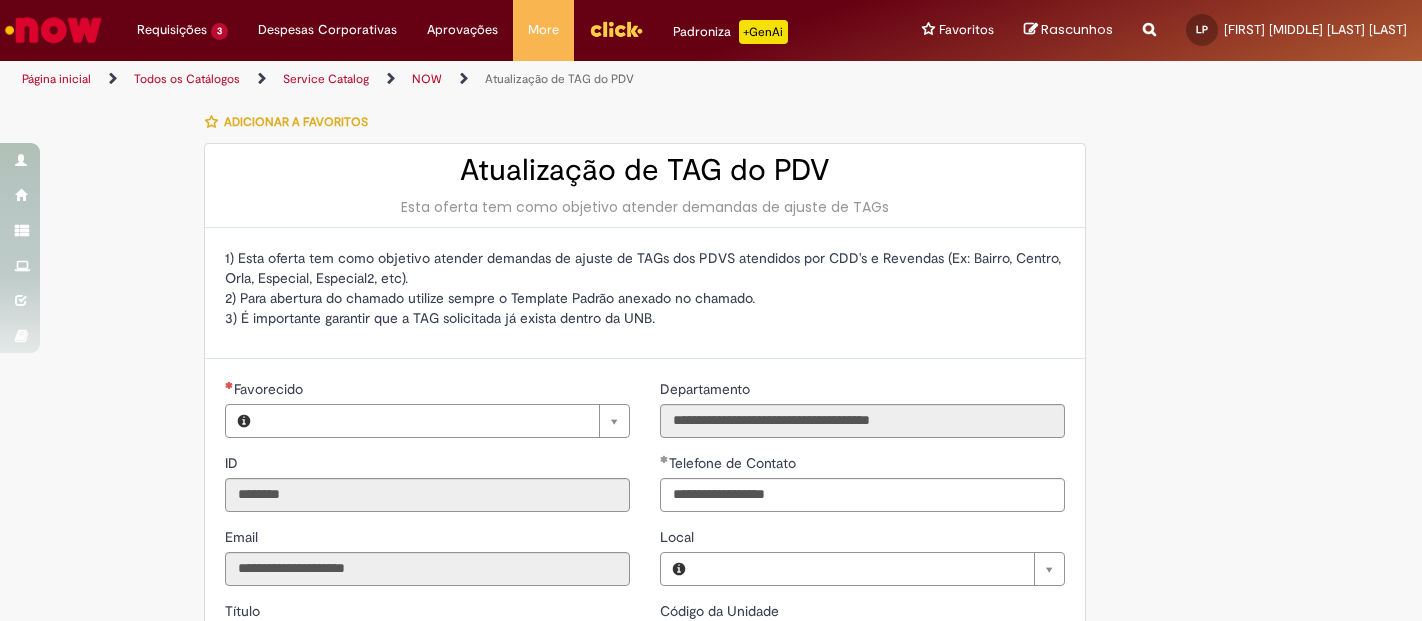 scroll, scrollTop: 0, scrollLeft: 0, axis: both 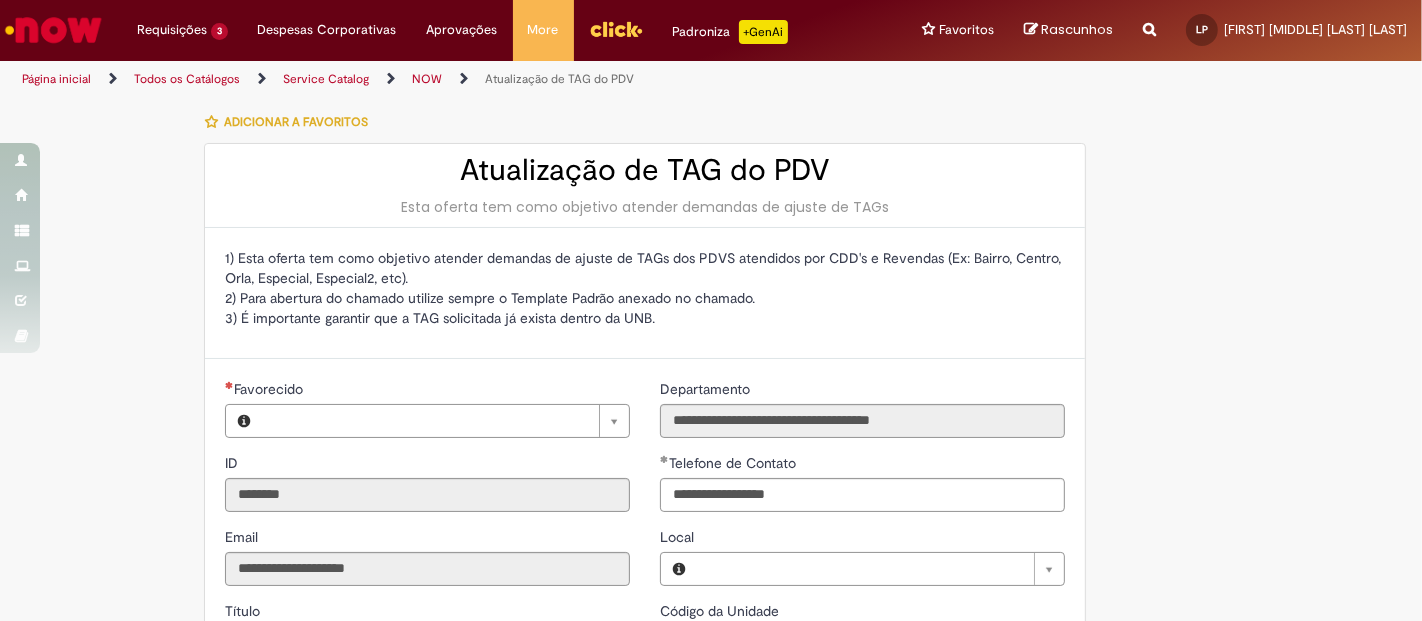 type on "**********" 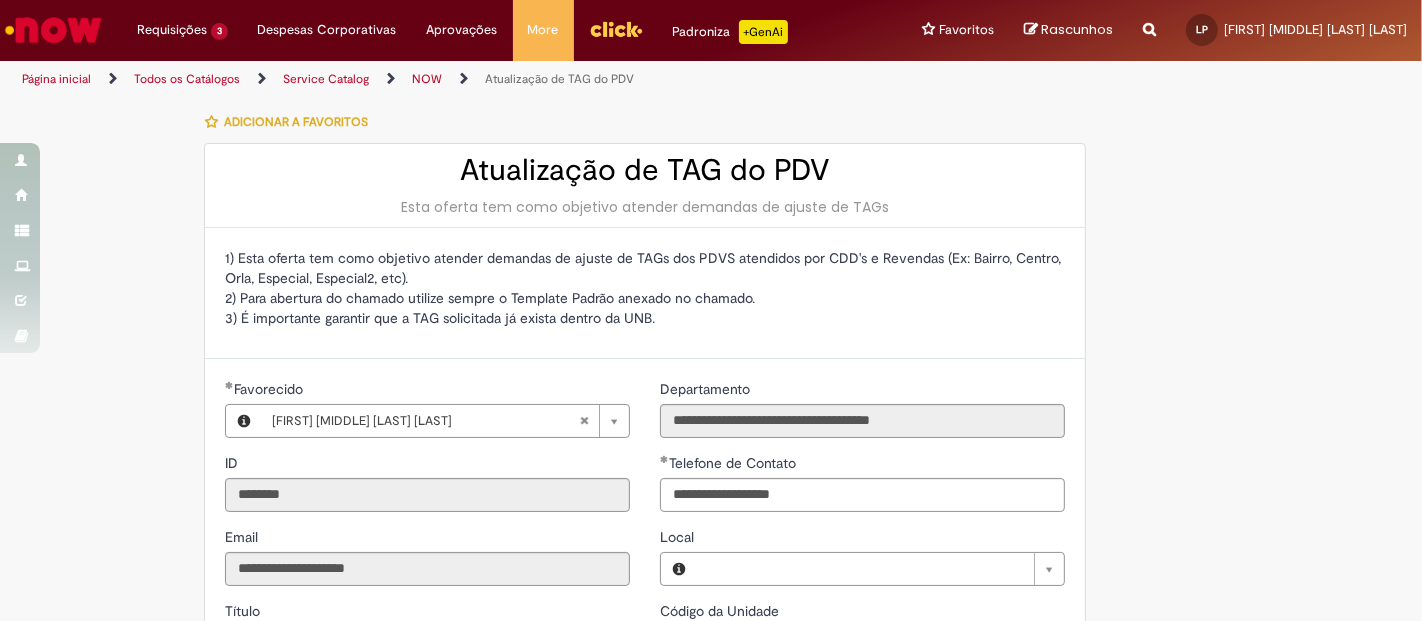 type on "**********" 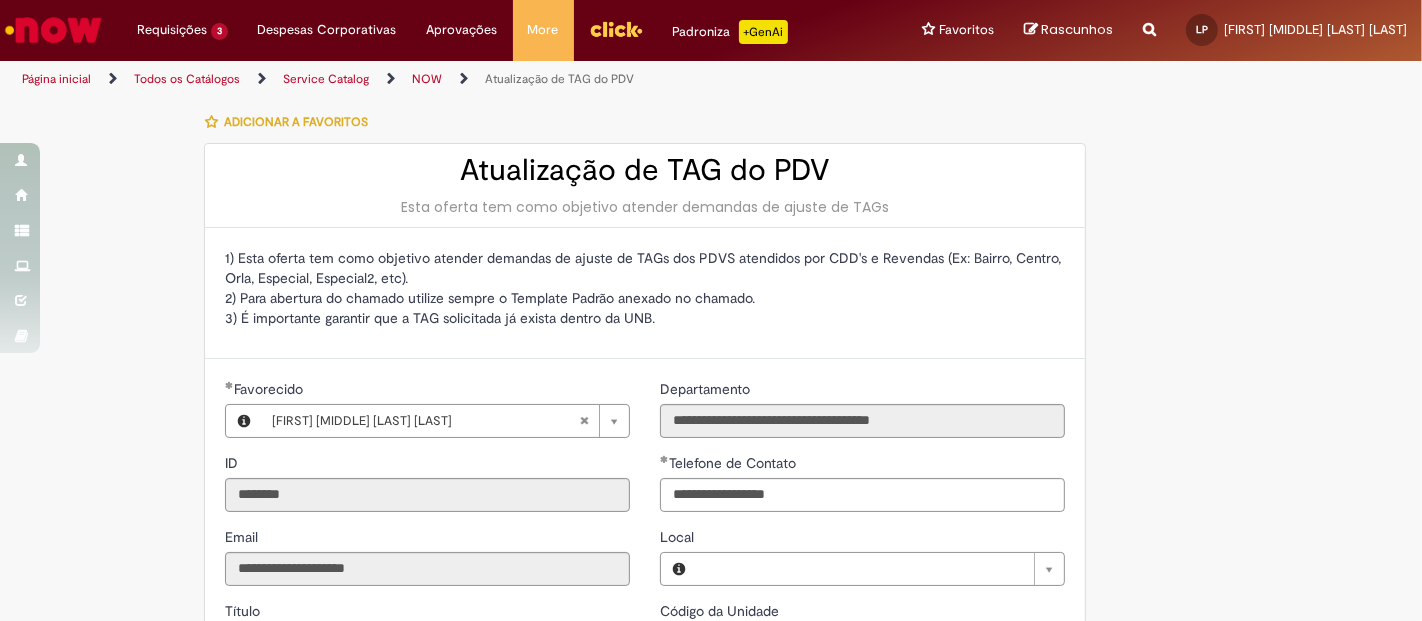 type on "**********" 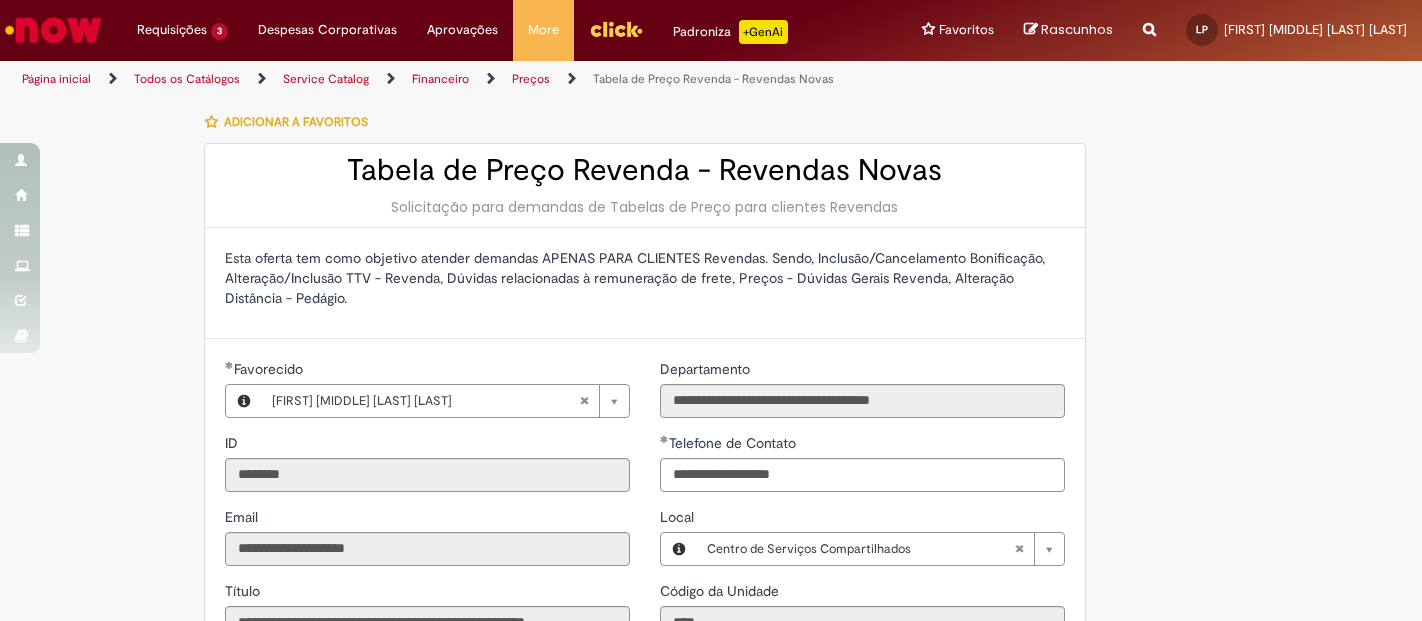 scroll, scrollTop: 0, scrollLeft: 0, axis: both 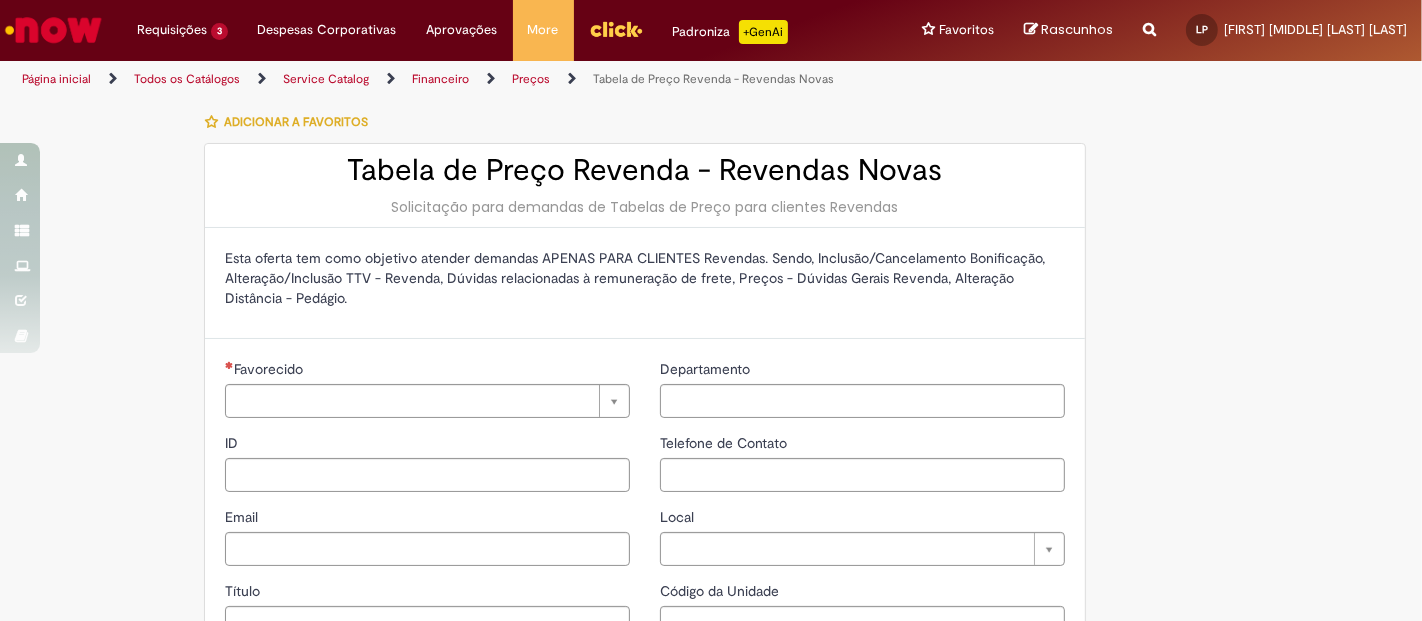type on "********" 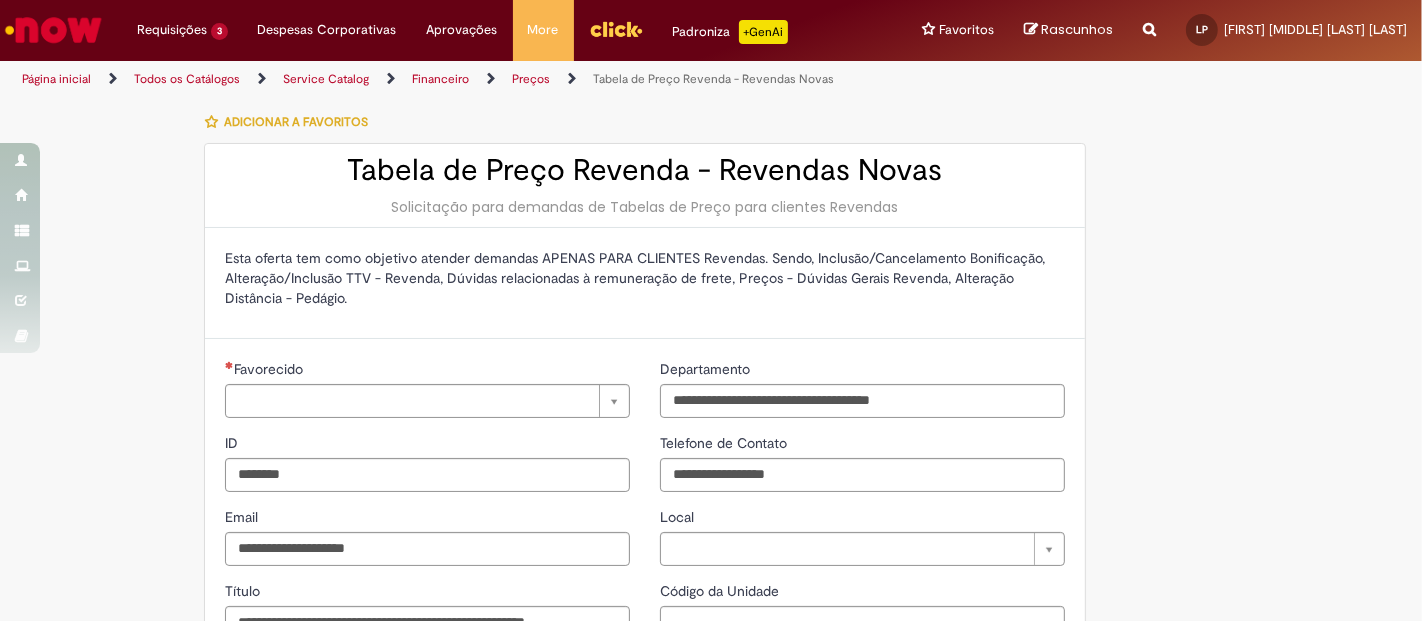 type on "****" 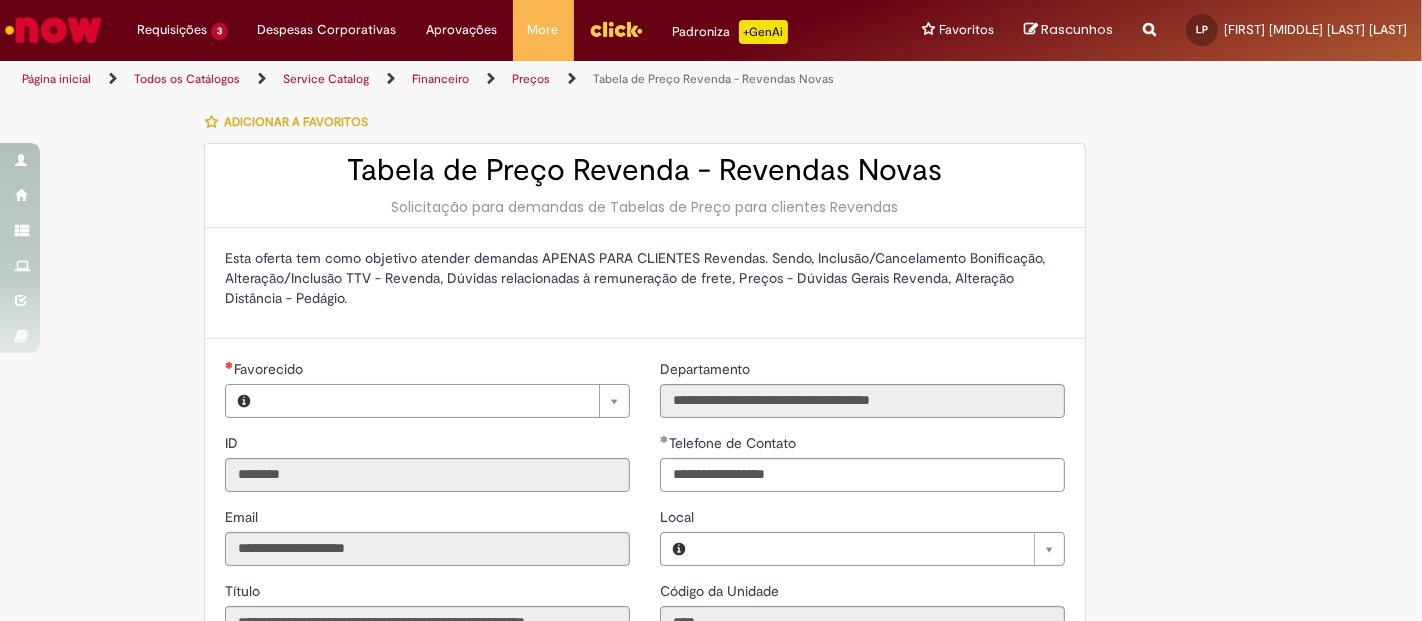 type on "**********" 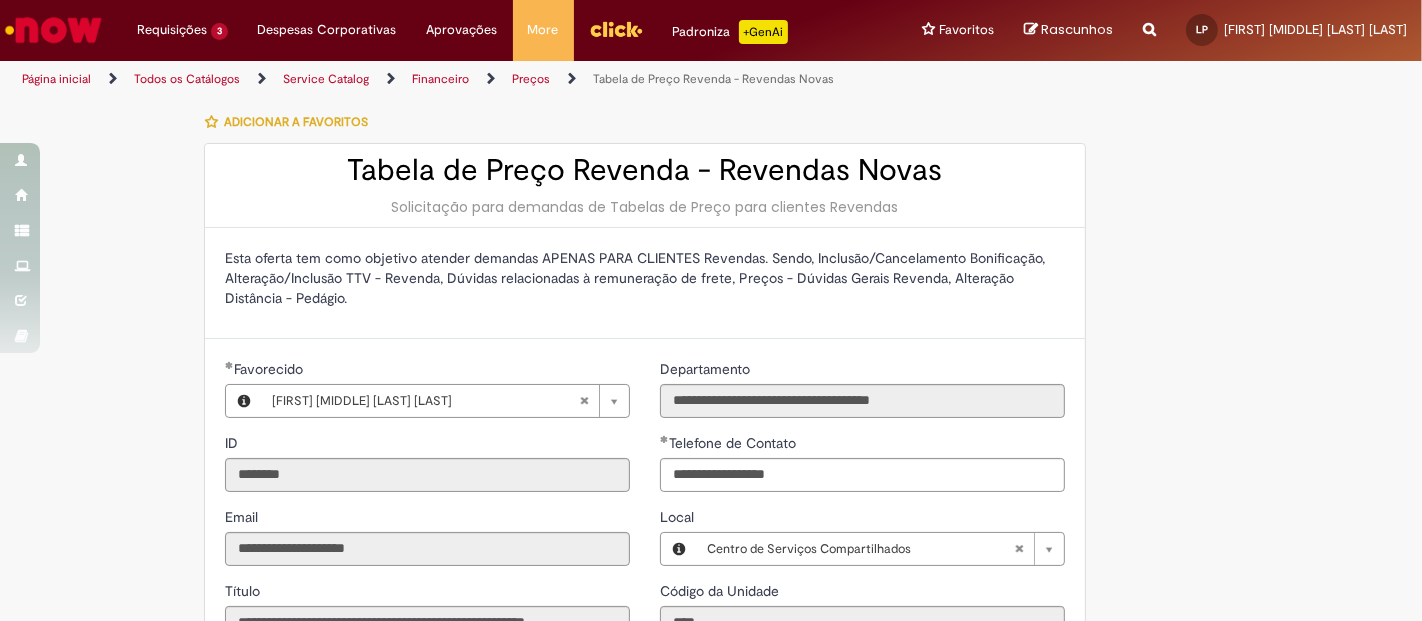 type on "**********" 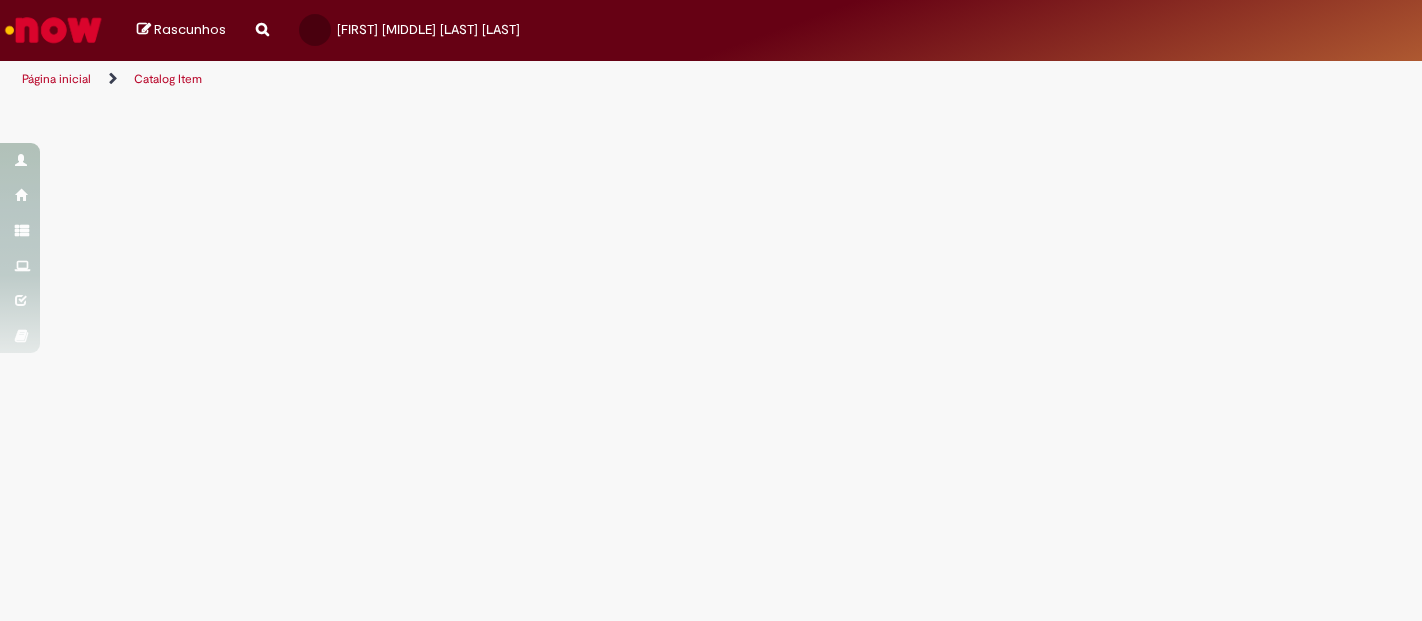 scroll, scrollTop: 0, scrollLeft: 0, axis: both 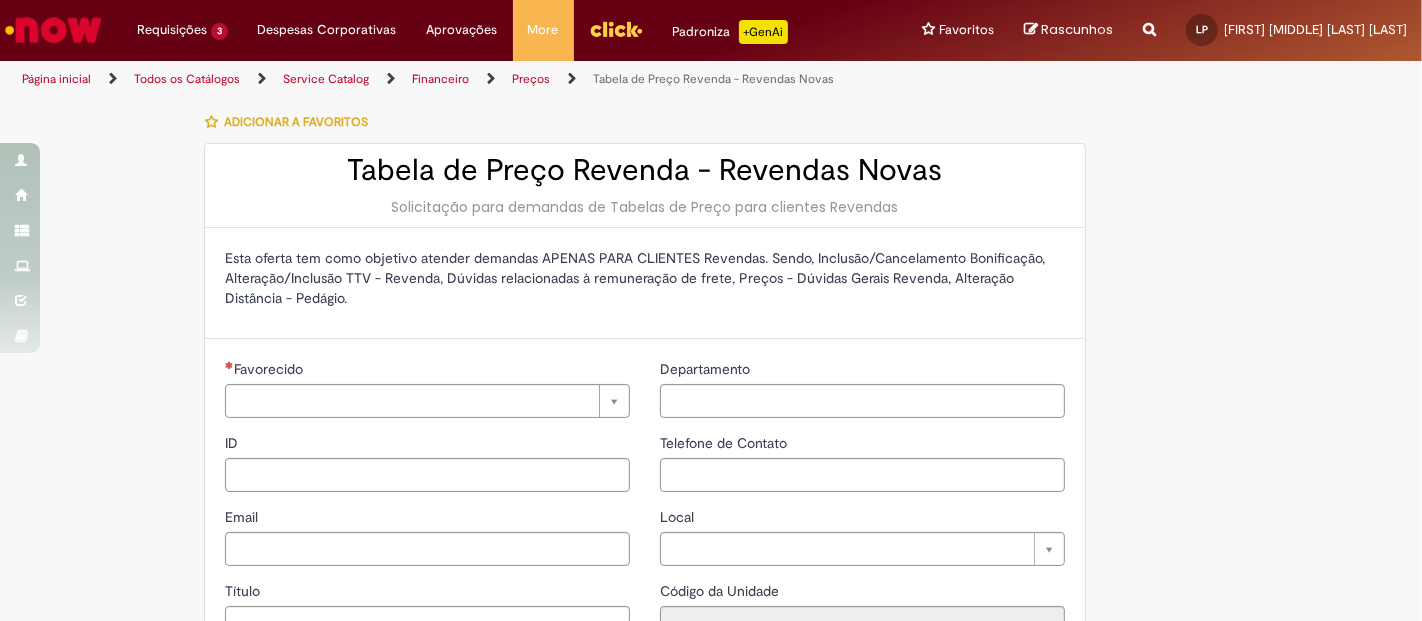 type on "********" 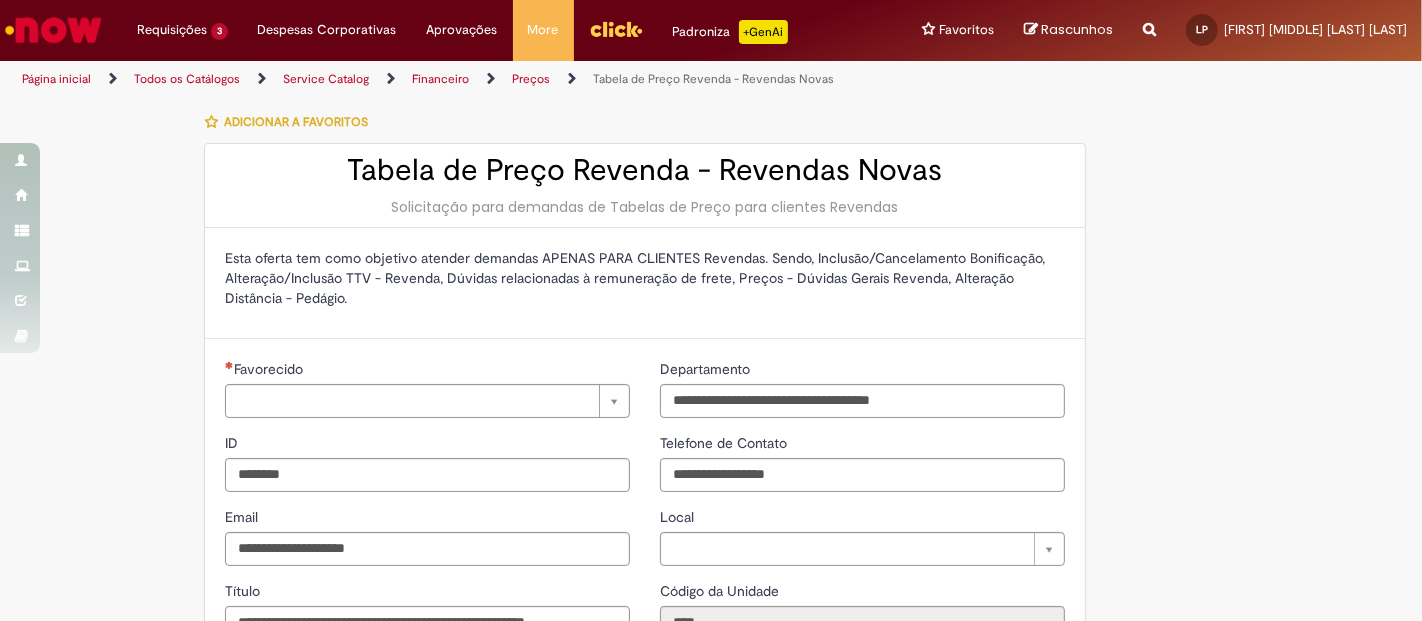 type on "**********" 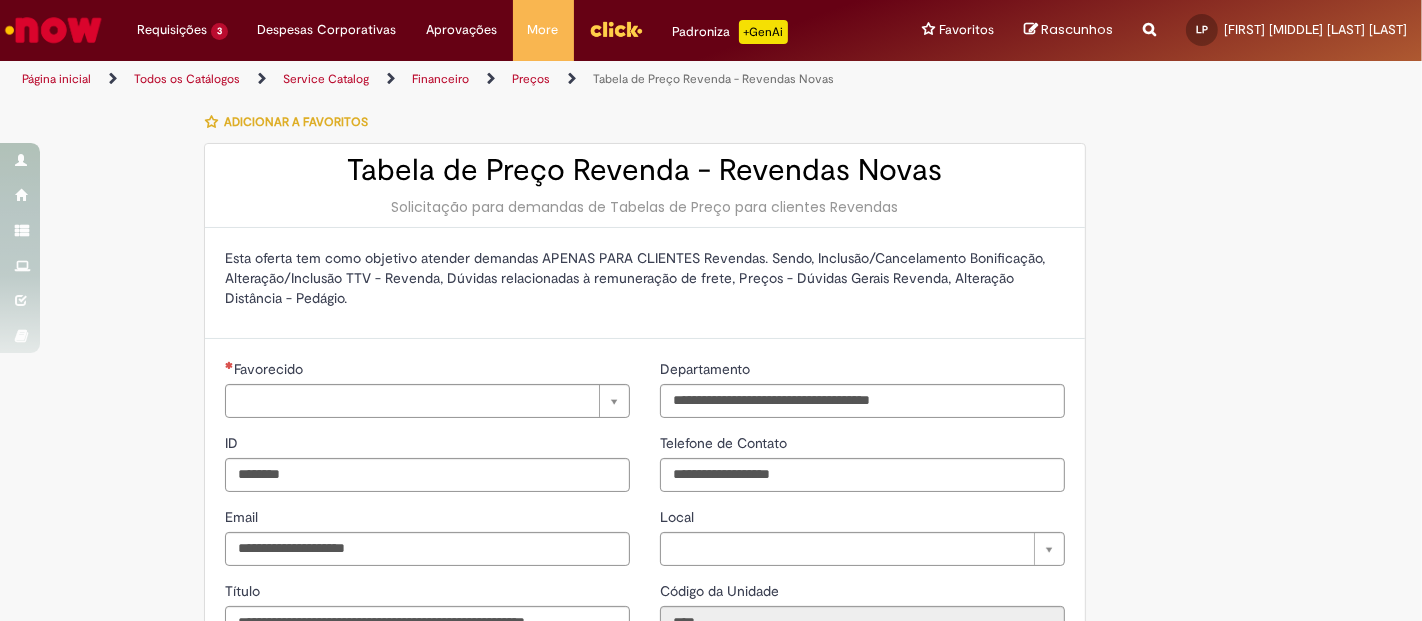 type on "**********" 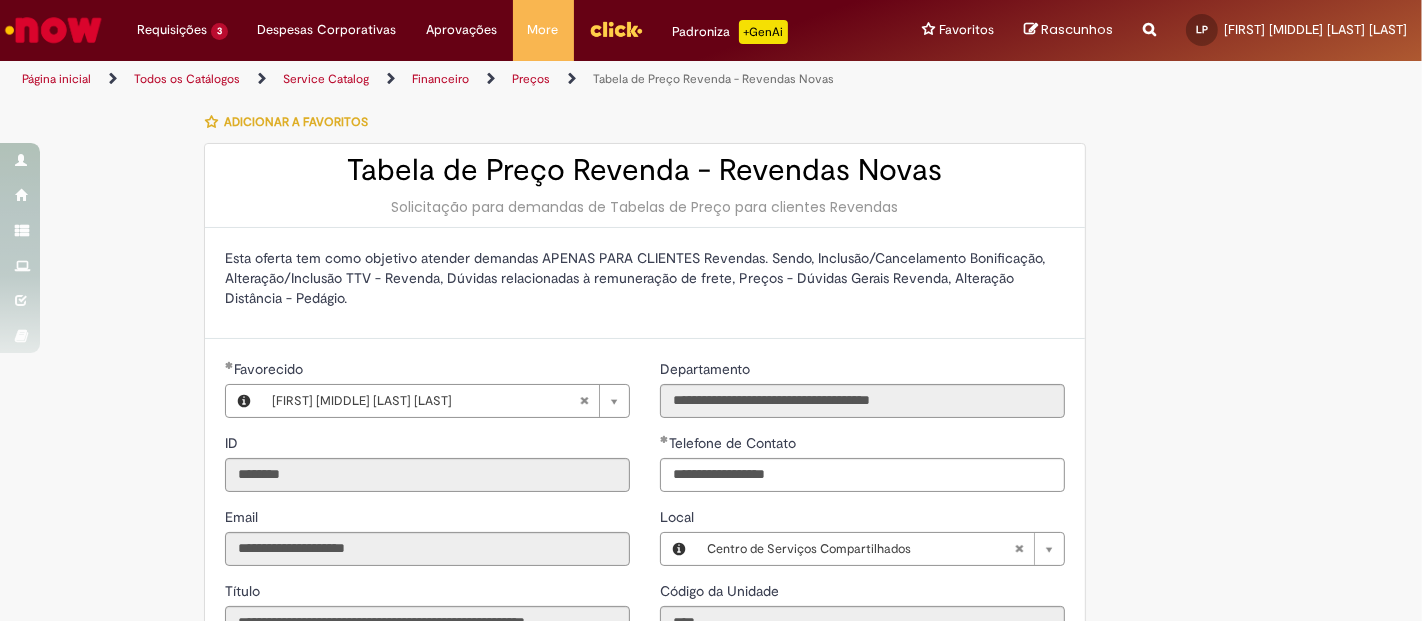 type on "**********" 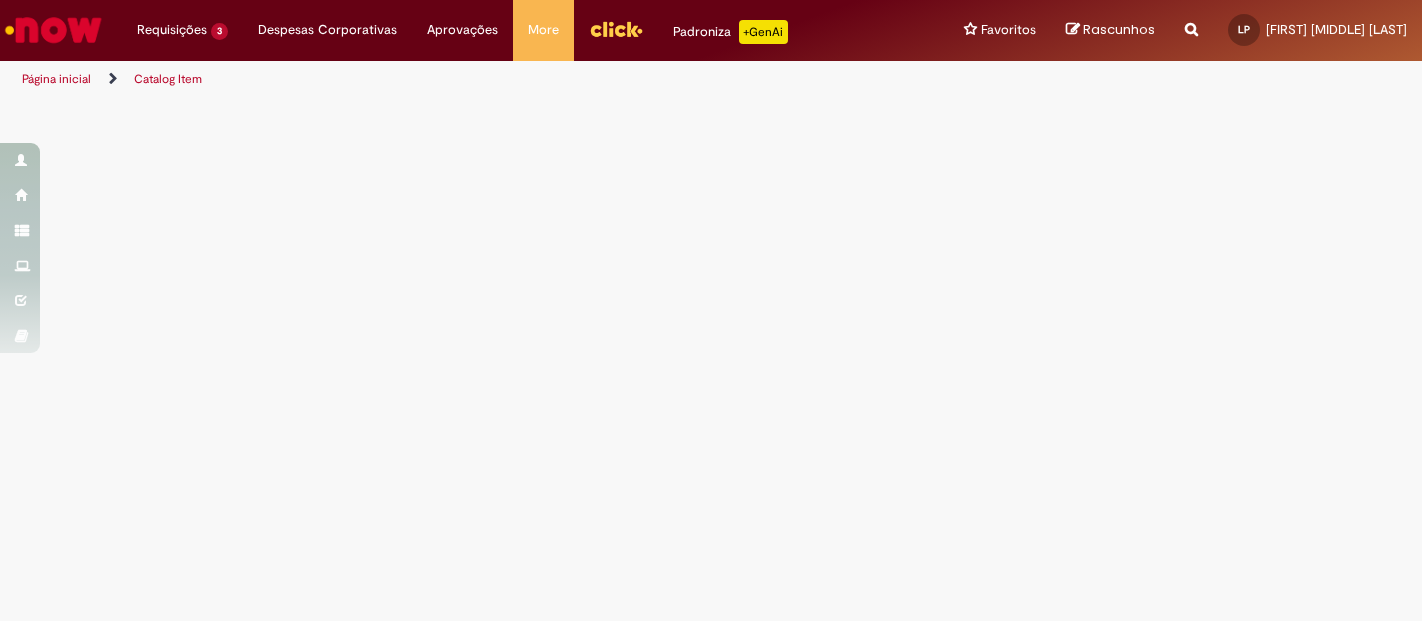 scroll, scrollTop: 0, scrollLeft: 0, axis: both 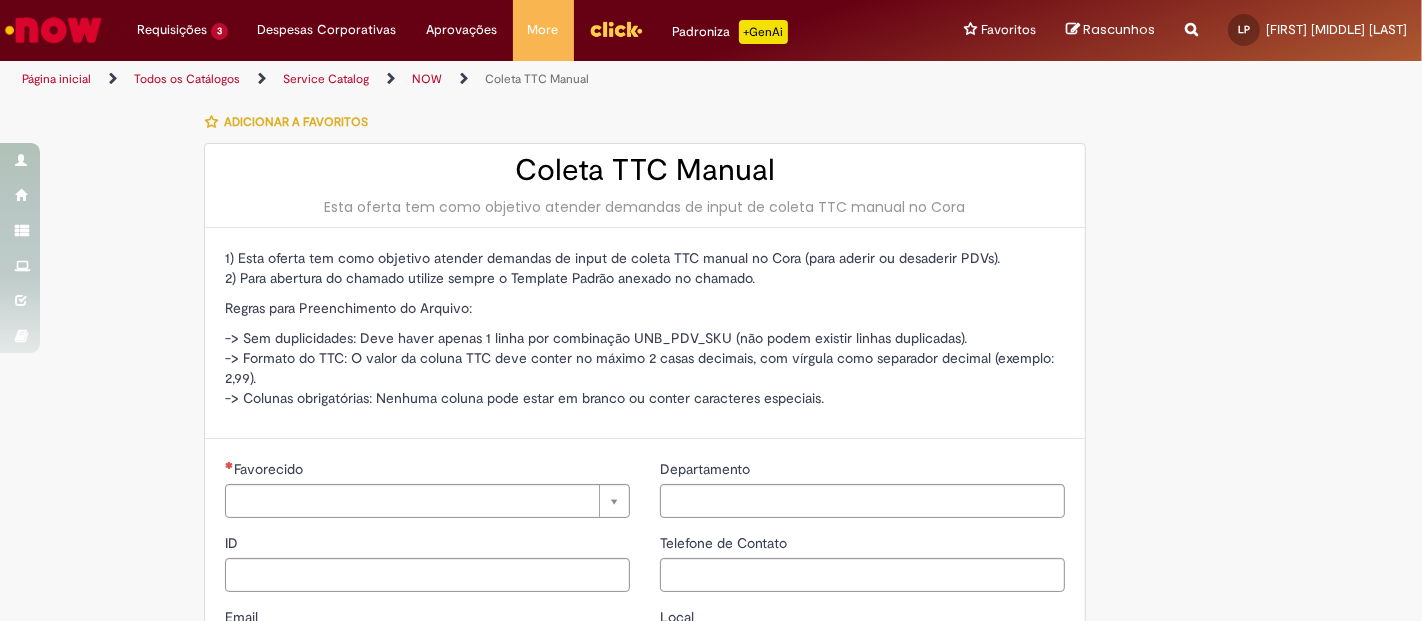 type on "********" 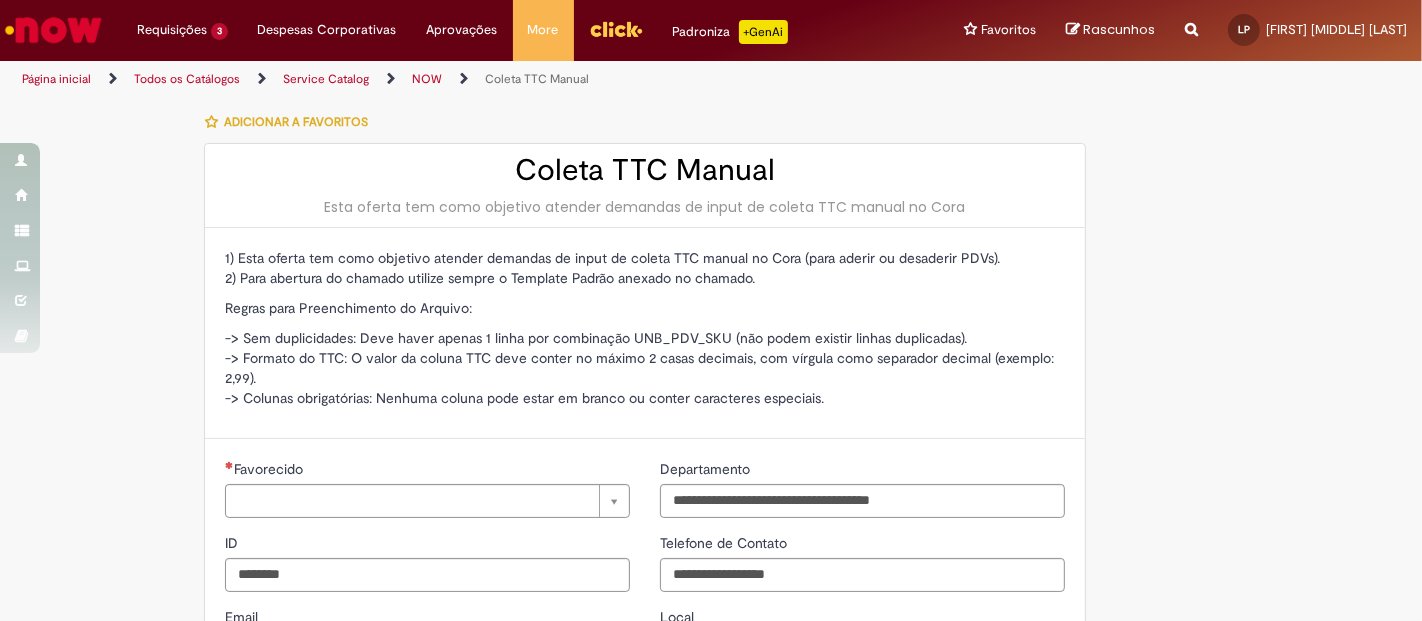 type on "**********" 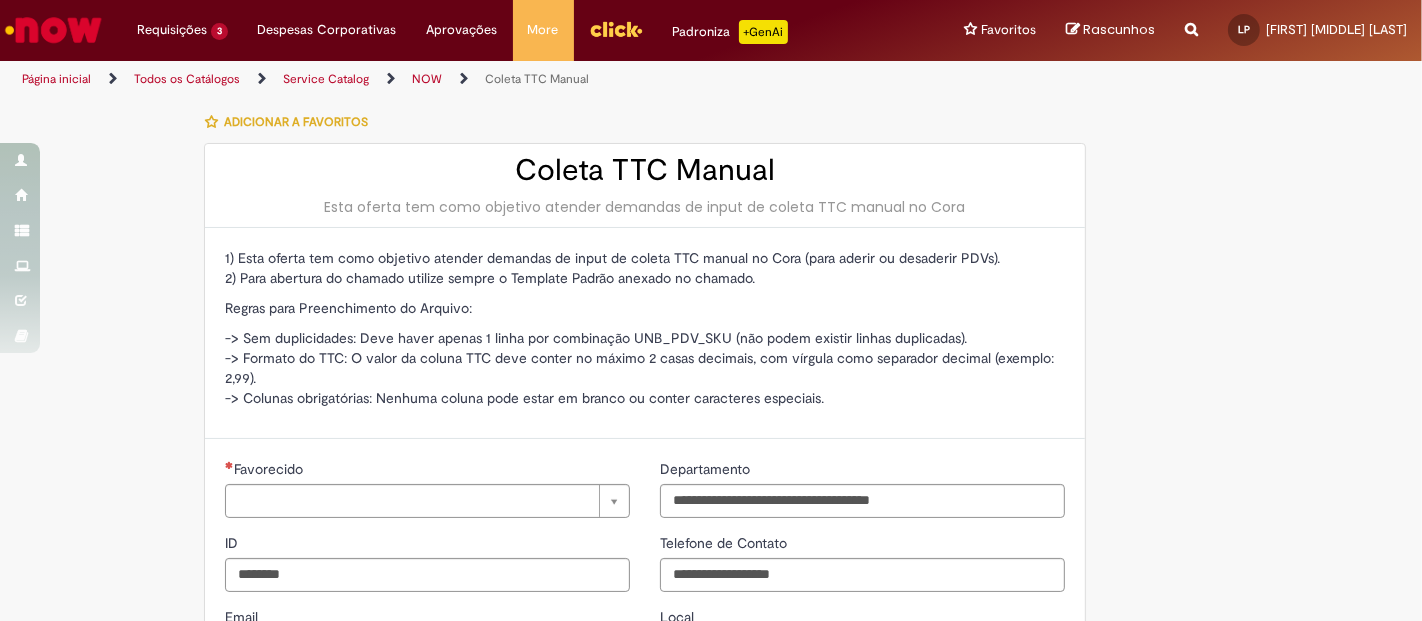 type on "**********" 